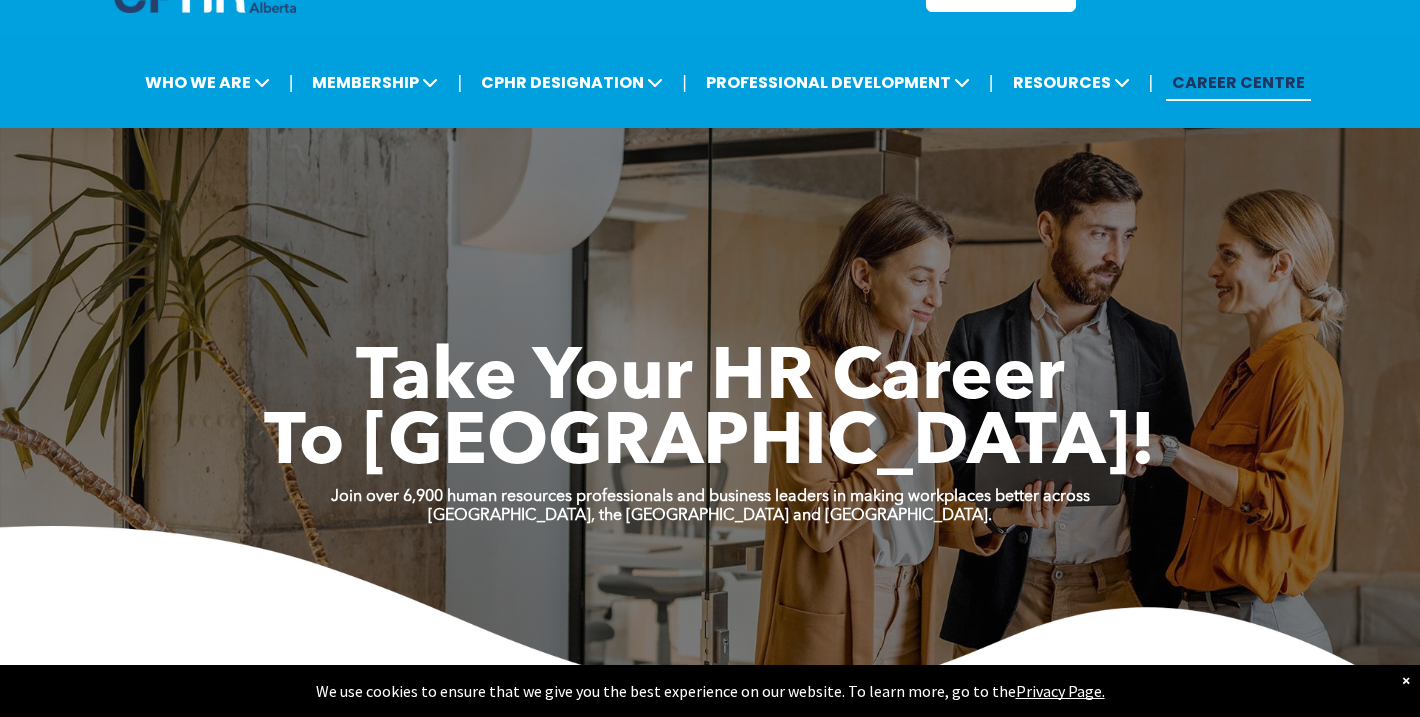 scroll, scrollTop: 0, scrollLeft: 0, axis: both 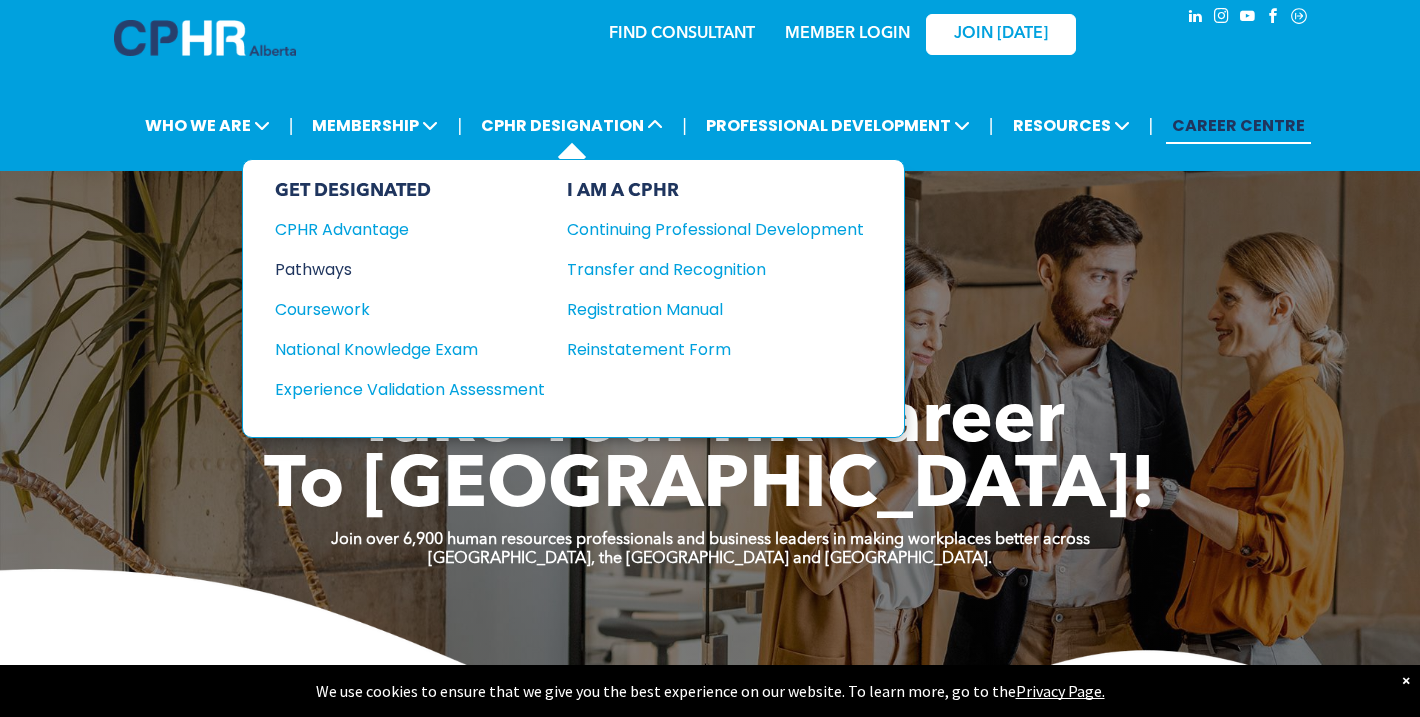 click on "Pathways" at bounding box center [396, 269] 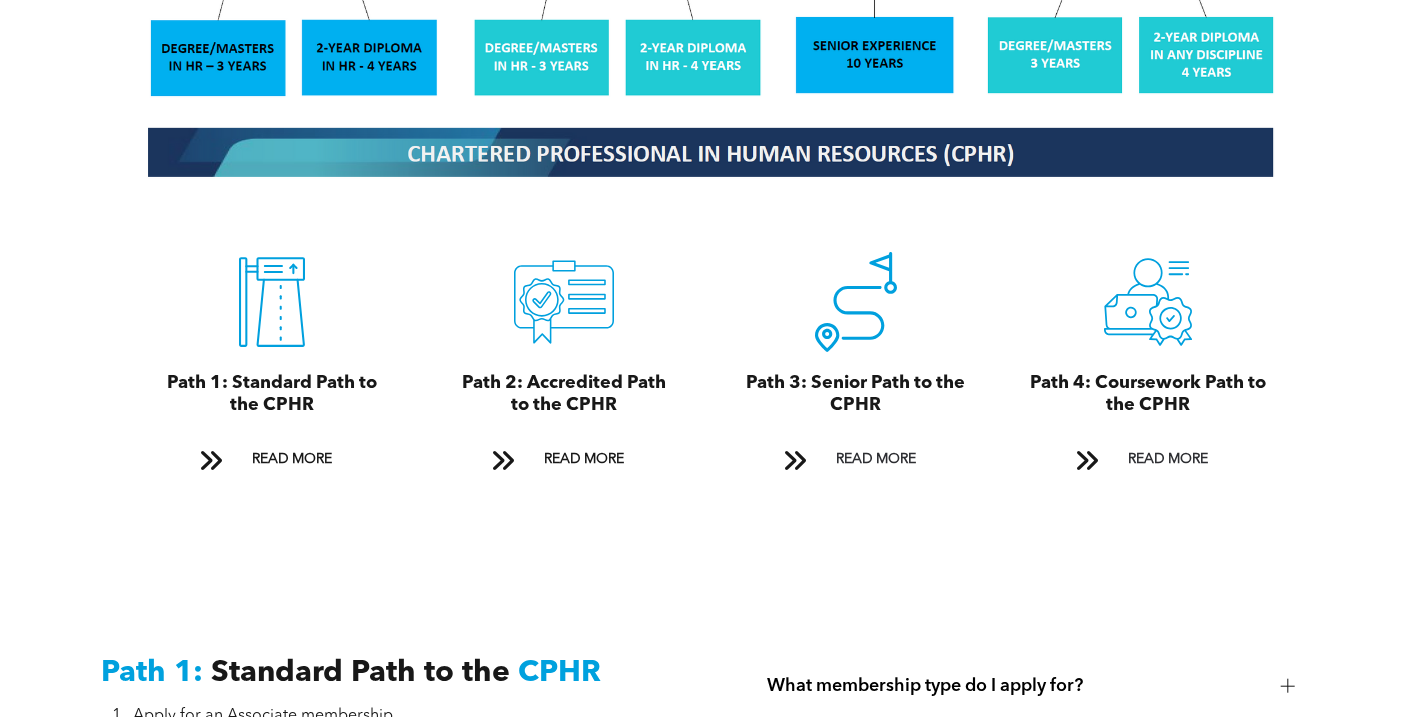 scroll, scrollTop: 2119, scrollLeft: 0, axis: vertical 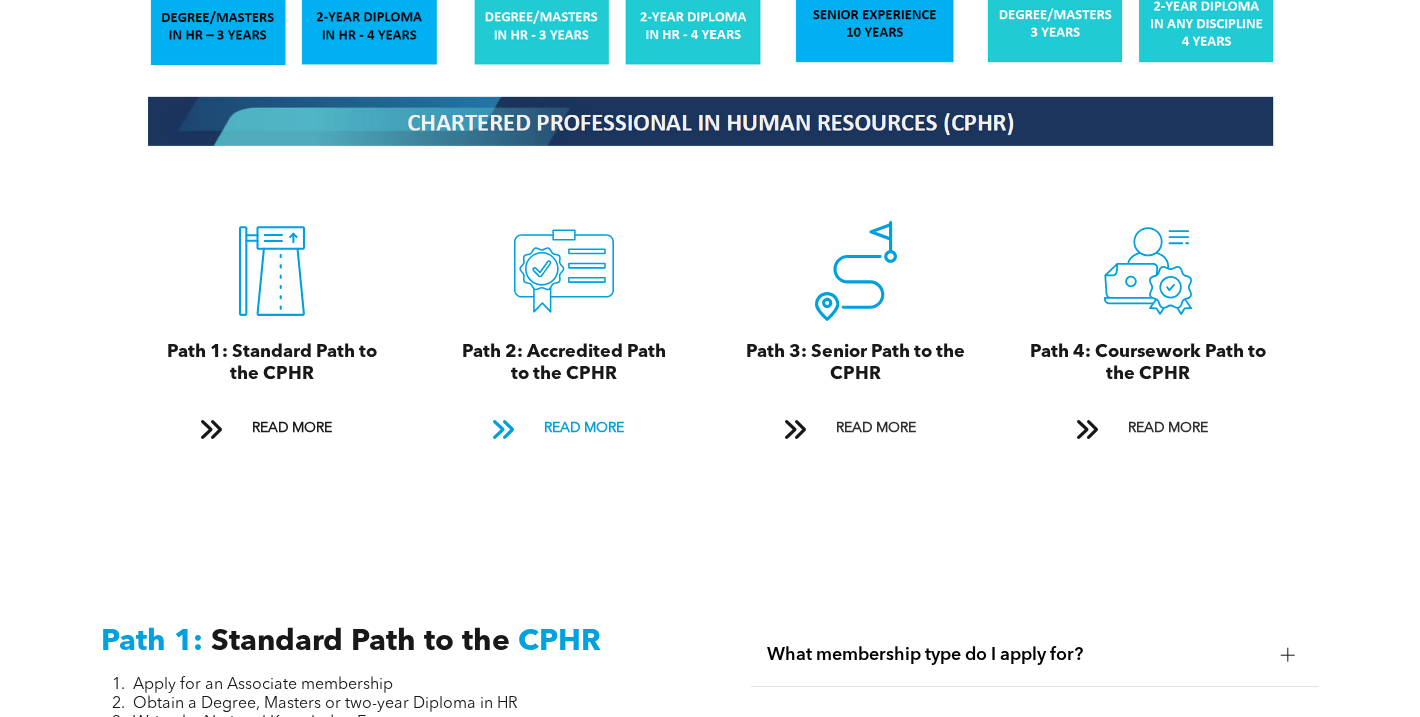 click on "READ MORE" at bounding box center (584, 428) 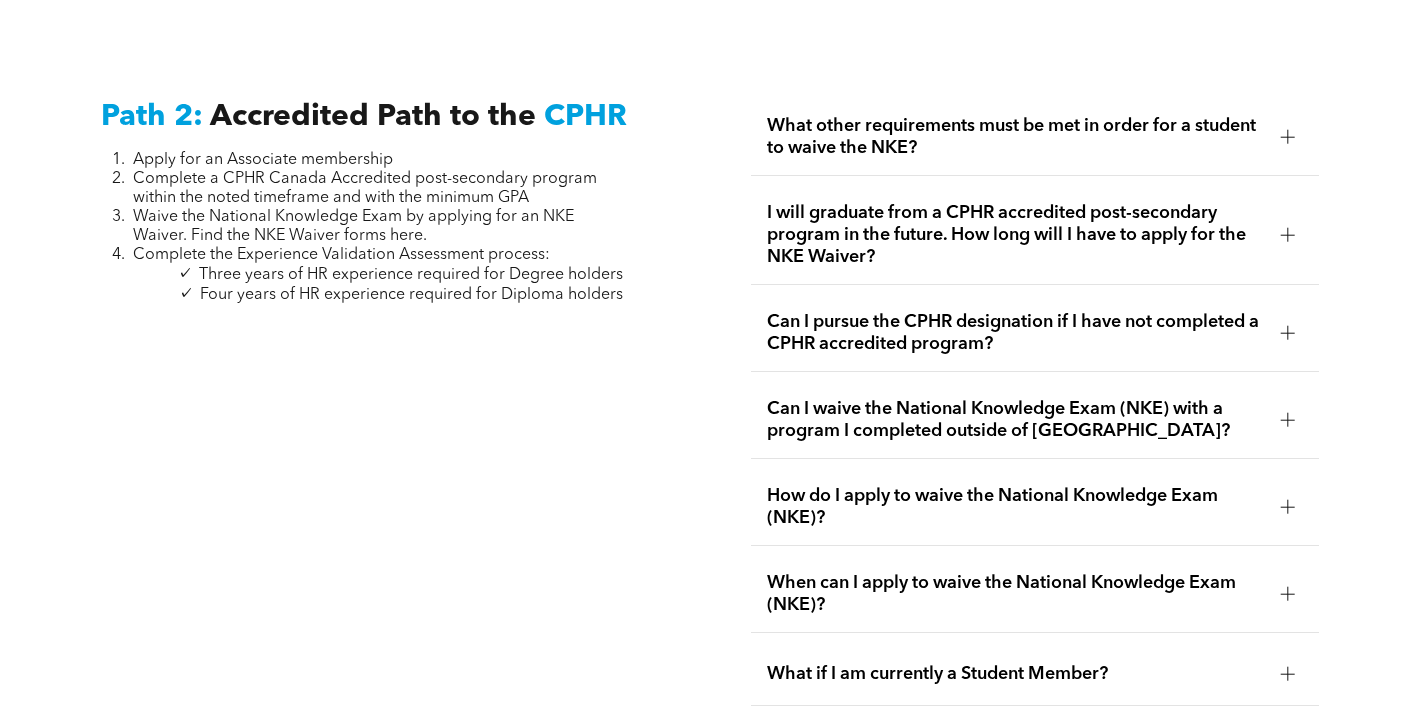 scroll, scrollTop: 3134, scrollLeft: 0, axis: vertical 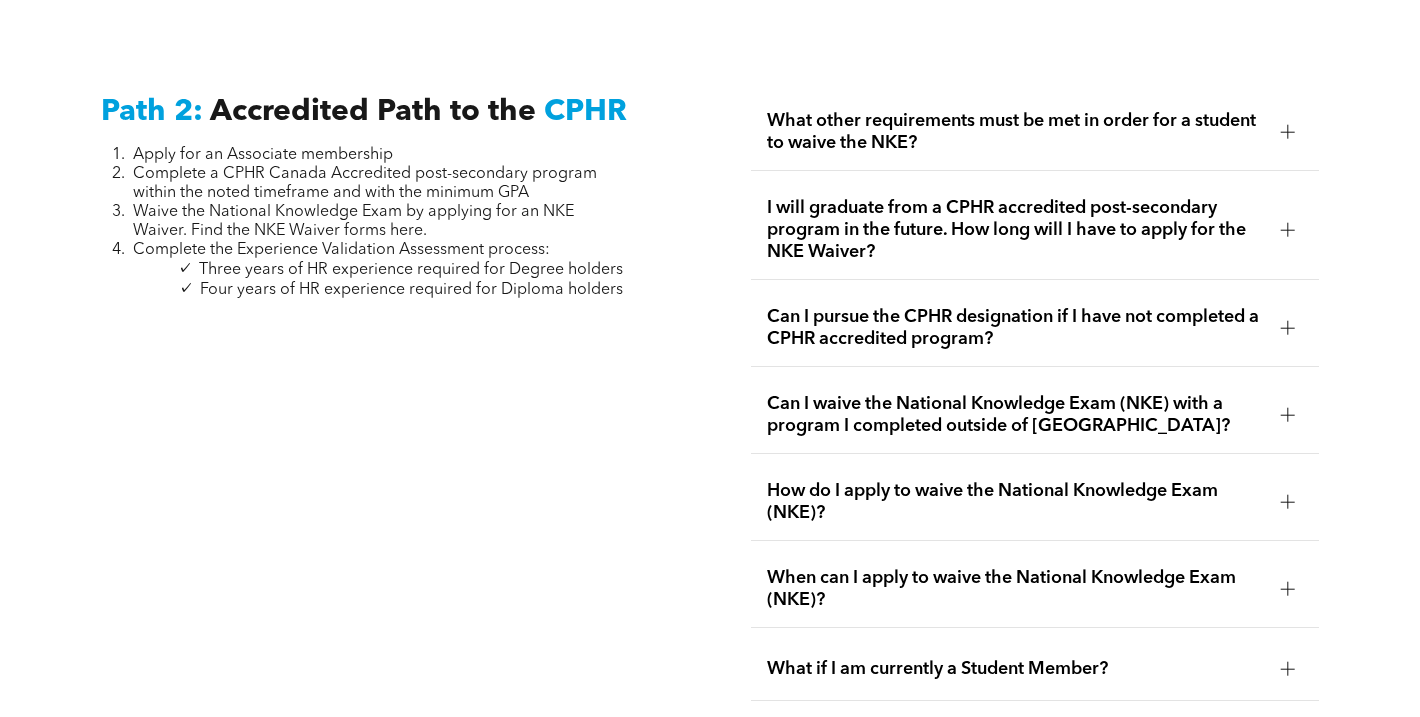 click on "Path 2:   Accredited Path to the
CPHR
Apply for an Associate membership Complete a CPHR Canada Accredited post-secondary program within the noted timeframe and with the minimum GPA Waive the National Knowledge Exam by applying for an NKE Waiver. Find the NKE Waiver forms here.  Complete the Experience Validation Assessment process:
Three years of HR experience required for Degree holders Four years of HR experience required for Diploma holders" at bounding box center (385, 968) 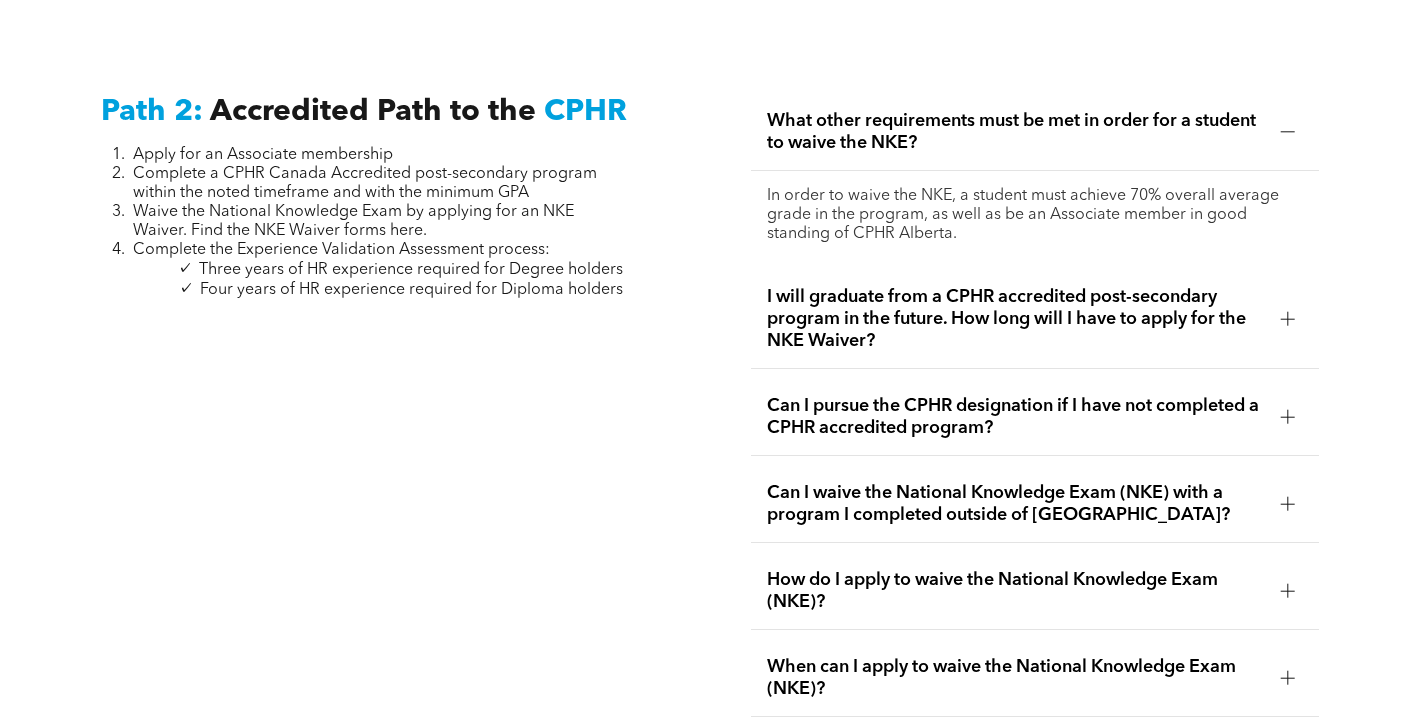 click on "I will graduate from a CPHR accredited post-secondary program in the future. How long will I have to apply for the NKE Waiver?" at bounding box center (1016, 319) 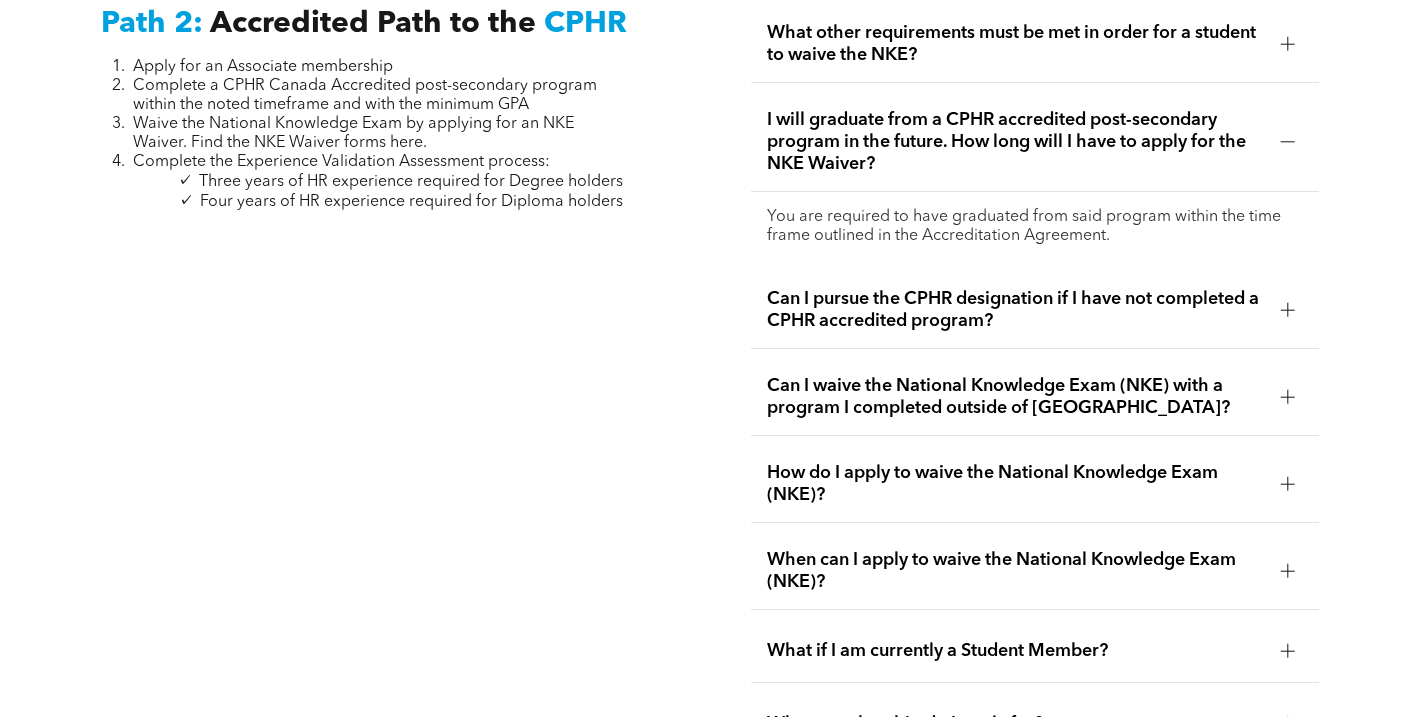scroll, scrollTop: 3223, scrollLeft: 0, axis: vertical 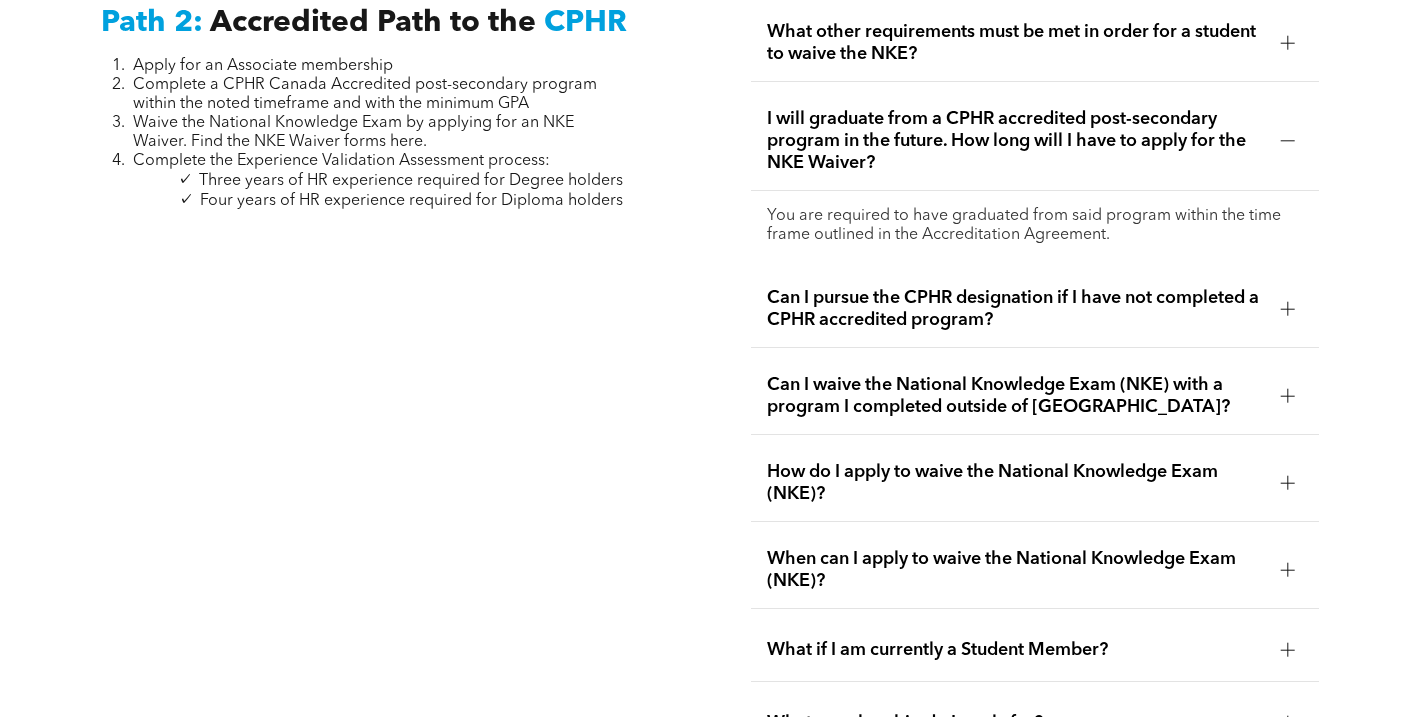 click on "Can I pursue the CPHR designation if I have not completed a CPHR accredited program?" at bounding box center (1016, 309) 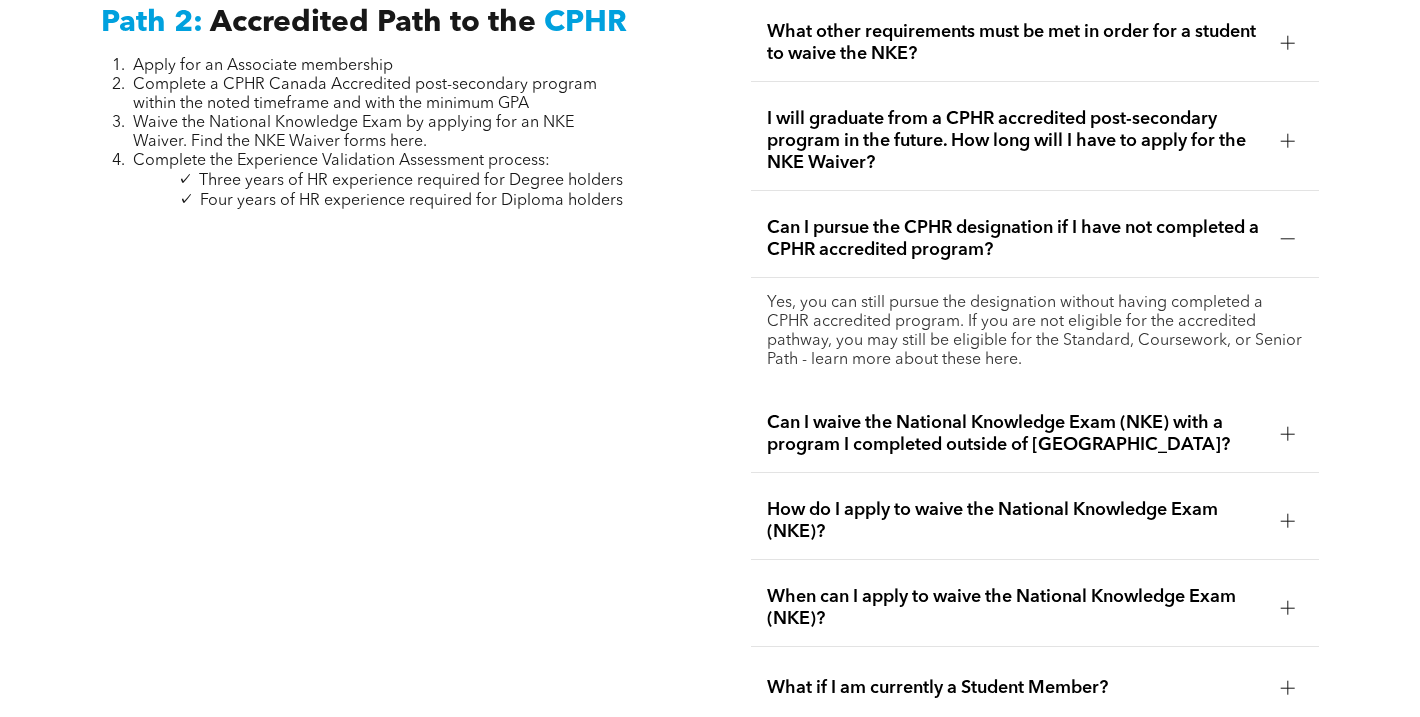 click on "Can I pursue the CPHR designation if I have not completed a CPHR accredited program?" at bounding box center (1016, 239) 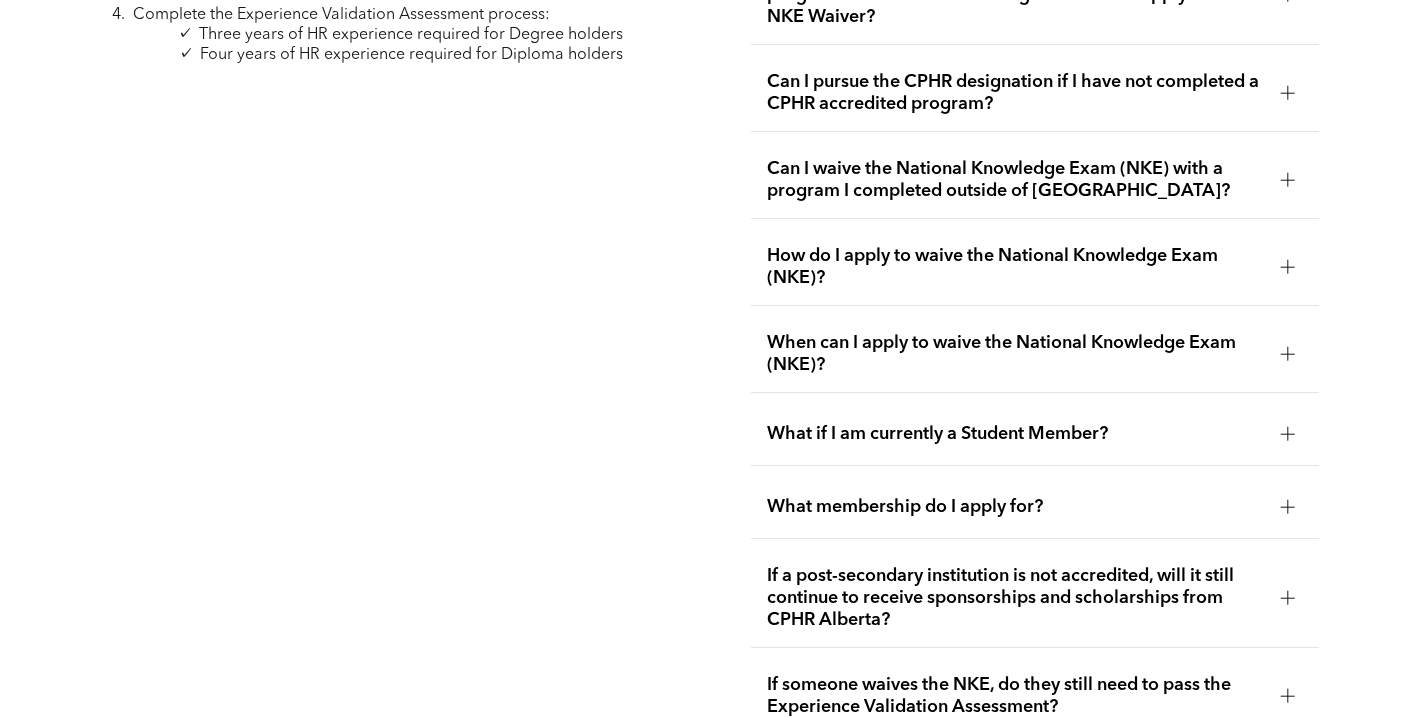 scroll, scrollTop: 3371, scrollLeft: 0, axis: vertical 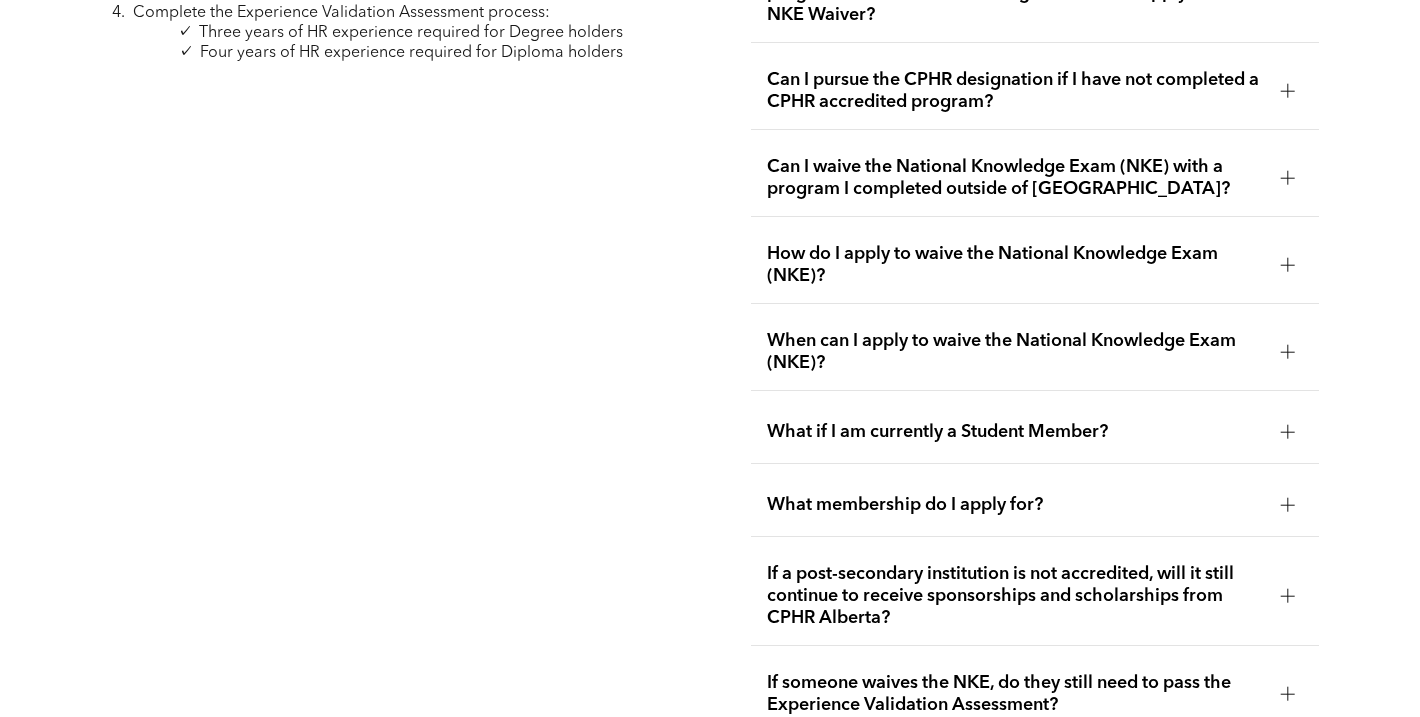 click on "When can I apply to waive the National Knowledge Exam (NKE)?" at bounding box center [1016, 352] 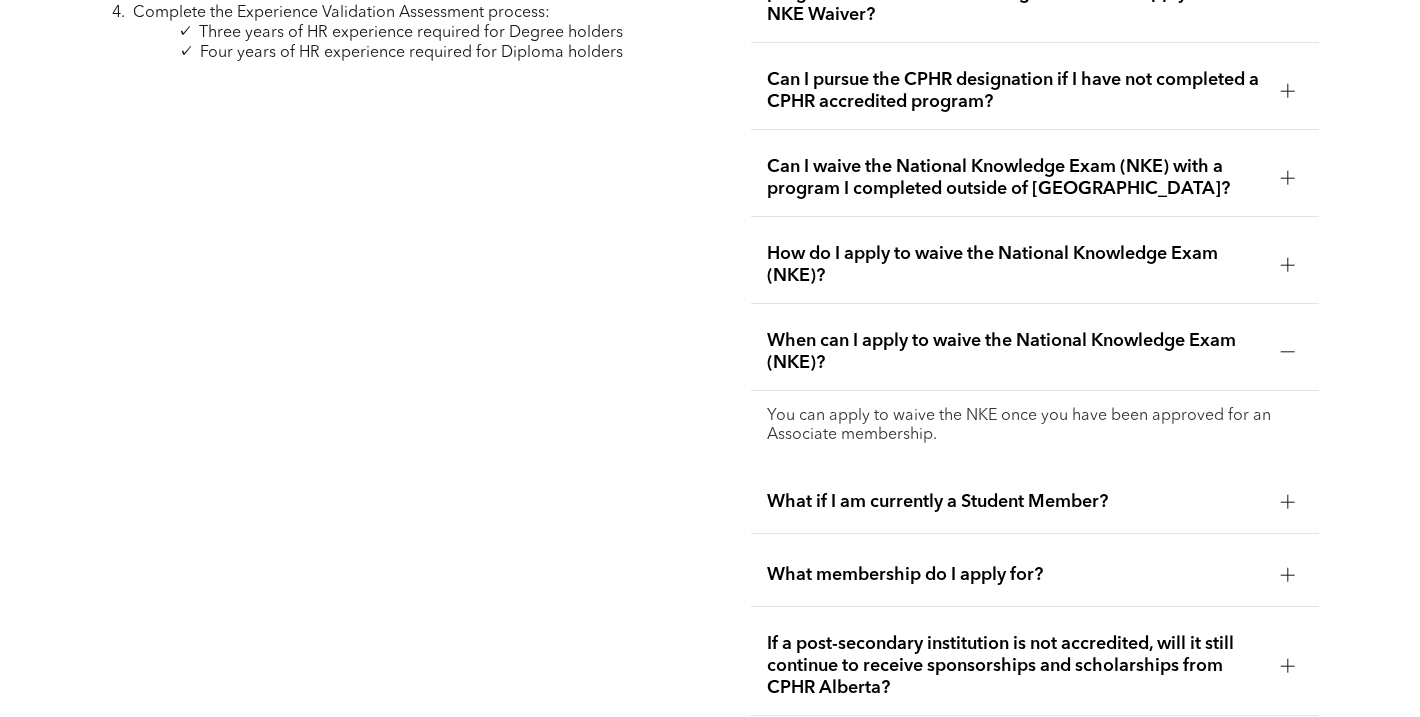 click on "When can I apply to waive the National Knowledge Exam (NKE)?" at bounding box center (1016, 352) 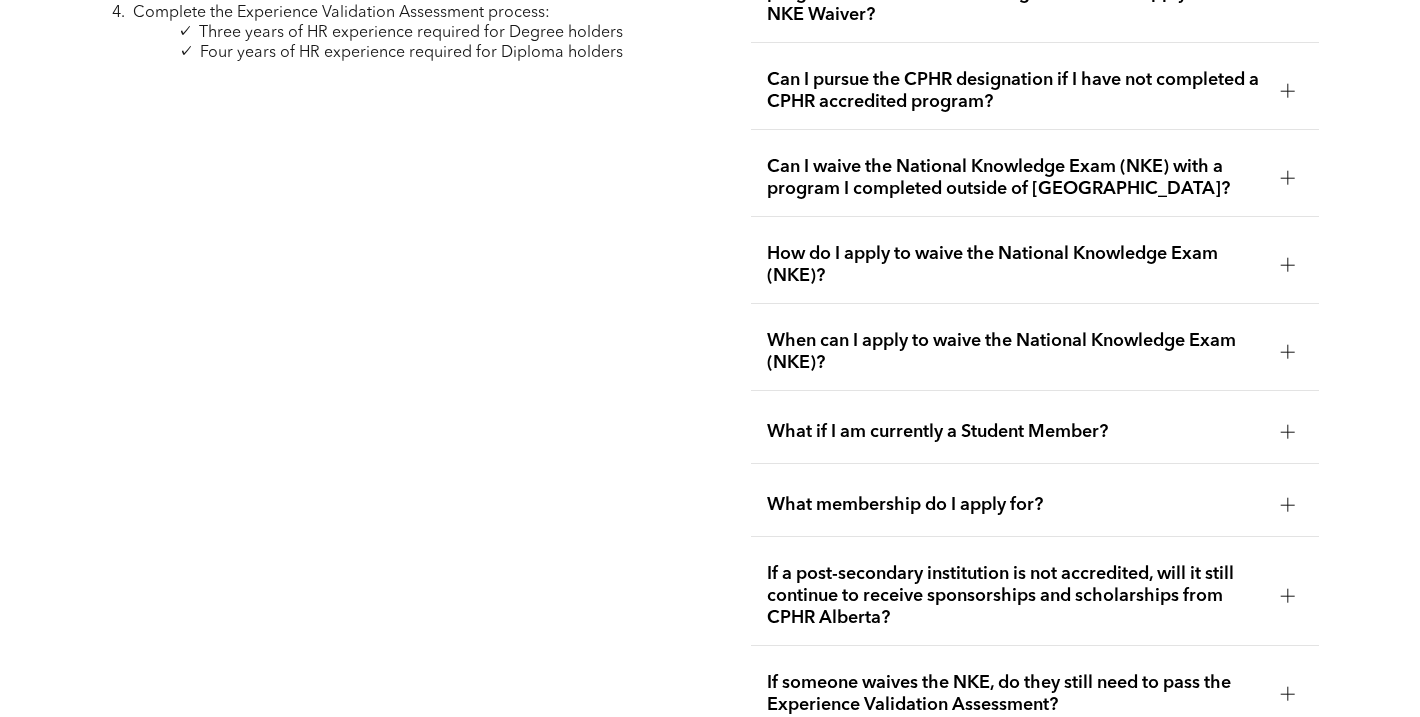 click on "What if I am currently a Student Member?" at bounding box center [1016, 432] 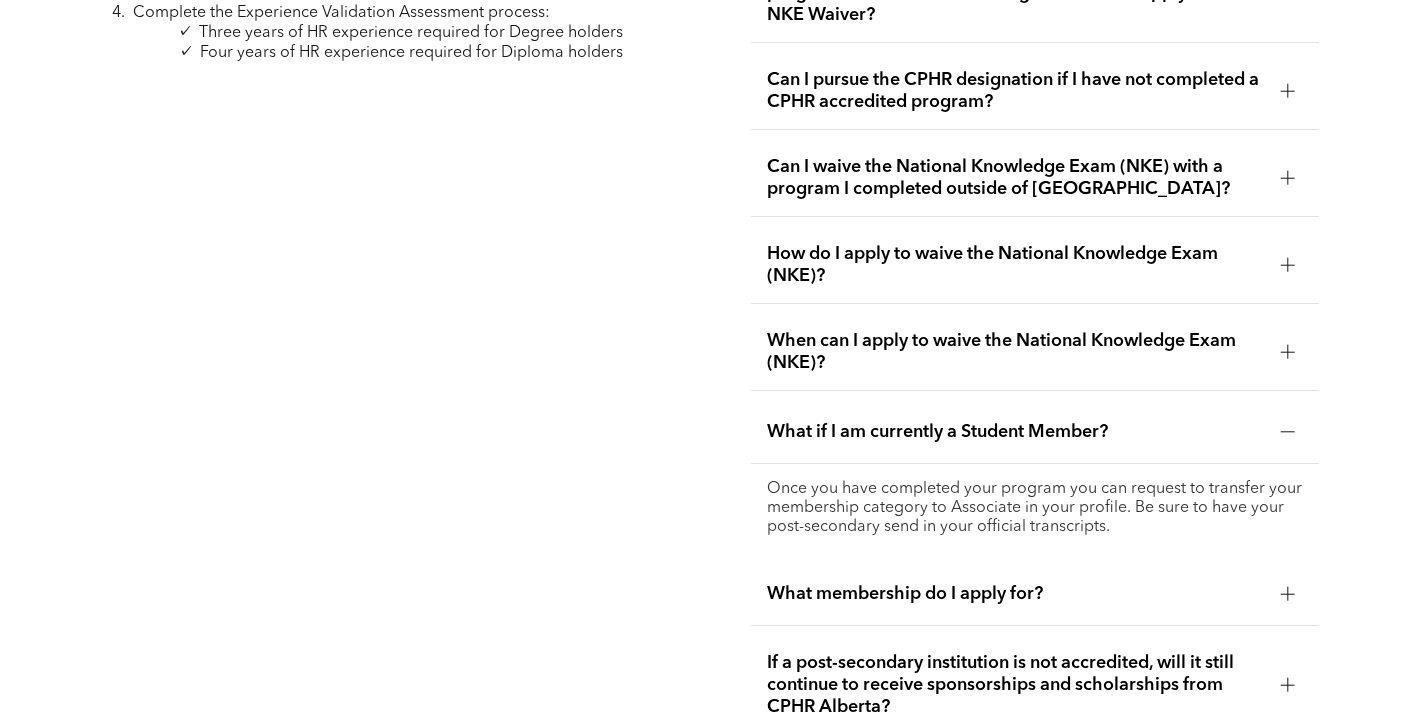 click on "What if I am currently a Student Member?" at bounding box center (1016, 432) 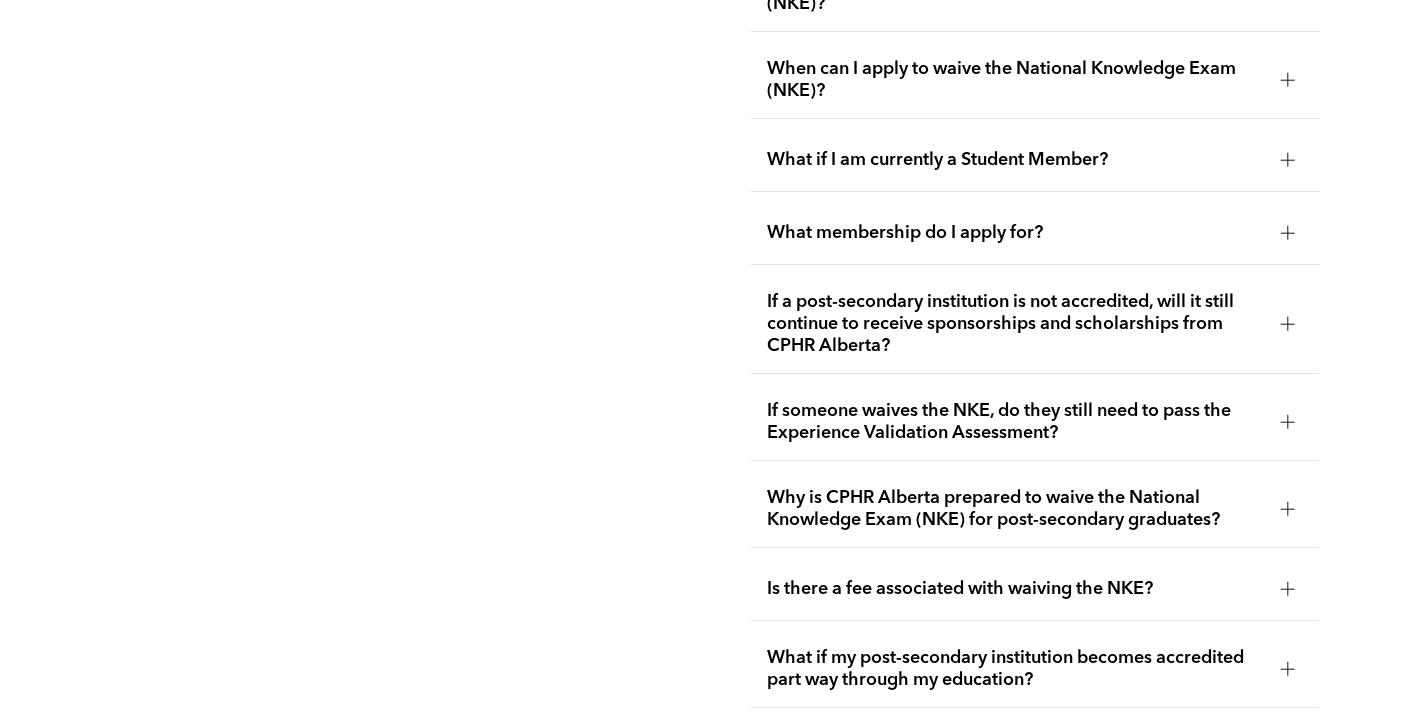 scroll, scrollTop: 3662, scrollLeft: 0, axis: vertical 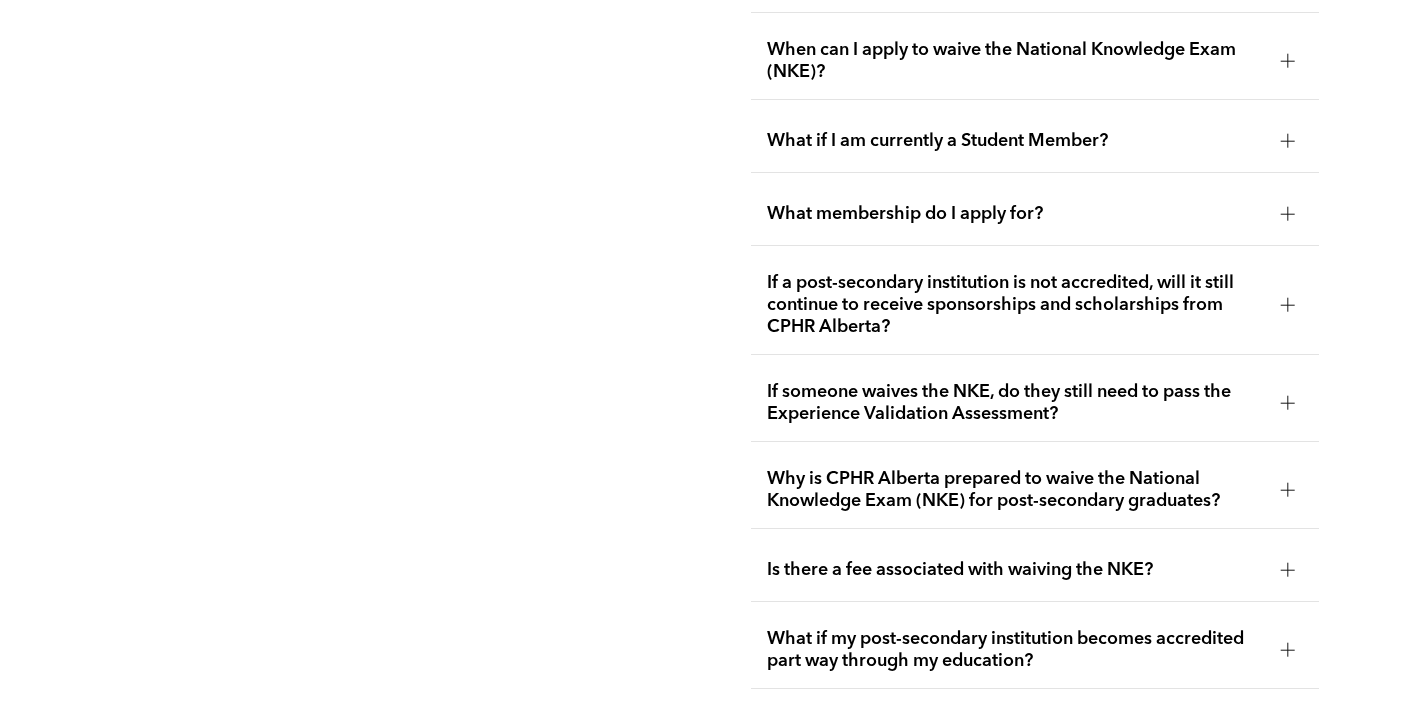 click on "If someone waives the NKE, do they still need to pass the Experience Validation Assessment?" at bounding box center [1016, 403] 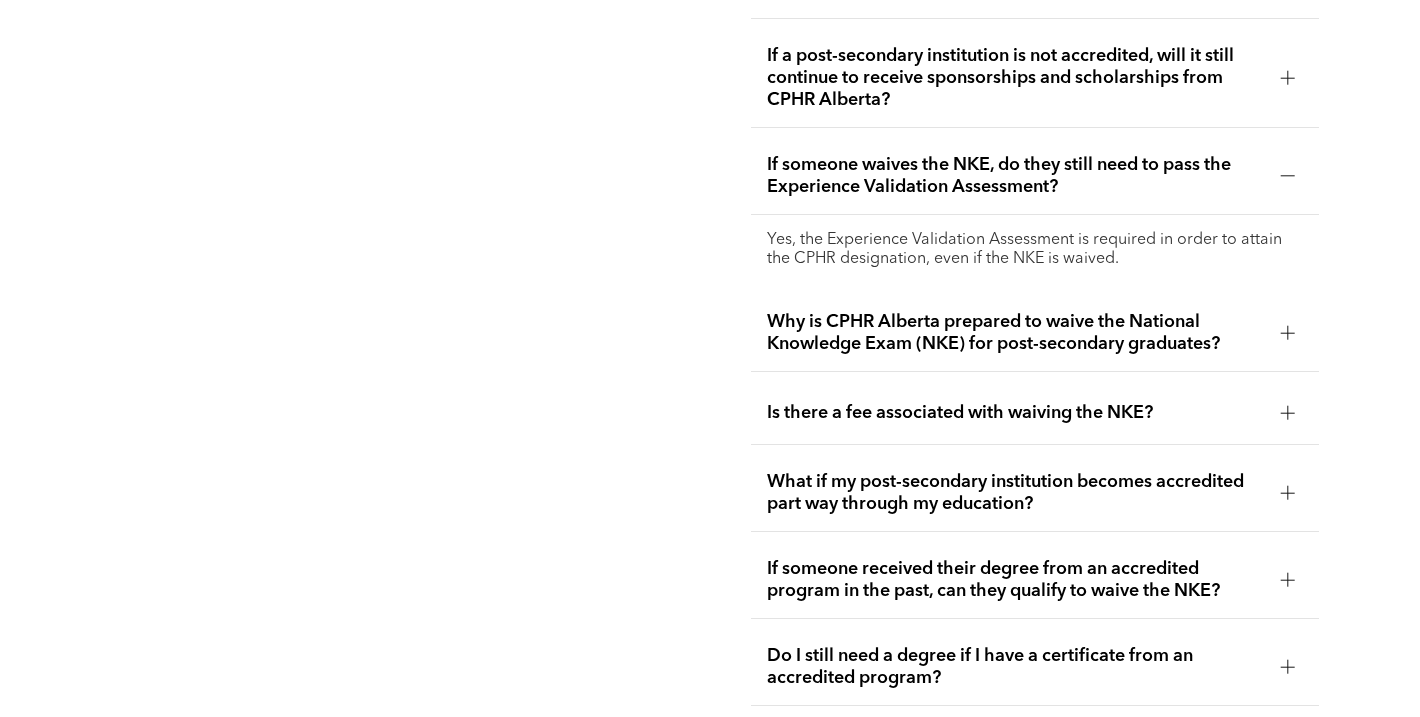 scroll, scrollTop: 3895, scrollLeft: 0, axis: vertical 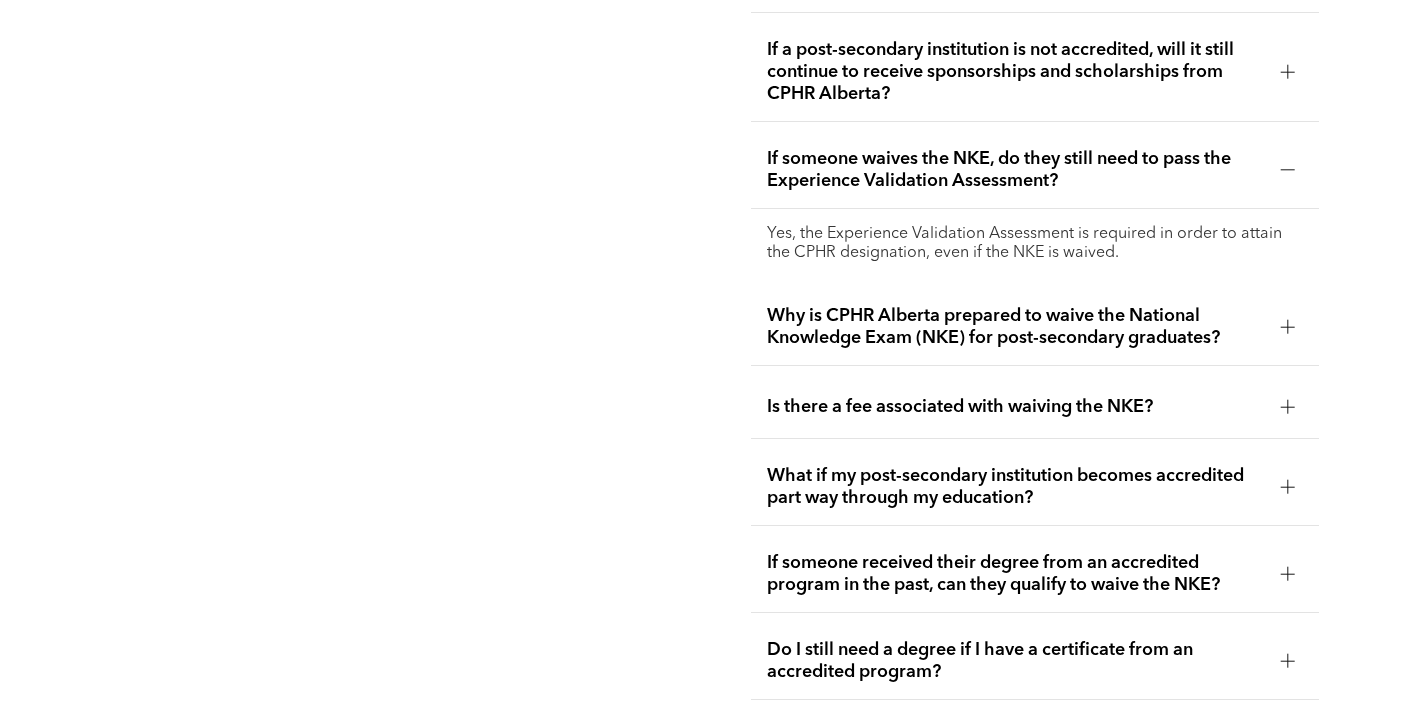 click on "What other requirements must be met in order for a student to waive the NKE? In order to waive the NKE, a student must achieve 70% overall average grade in the program, as well as be an Associate member in good standing of CPHR Alberta. I will graduate from a CPHR accredited post-secondary program in the future. How long will I have to apply for the NKE Waiver? You are required to have graduated from said program within the time frame outlined in the Accreditation Agreement.  Can I pursue the CPHR designation if I have not completed a CPHR accredited program? Yes, you can still pursue the designation without having completed a CPHR accredited program. If you are not eligible for the accredited pathway, you may still be eligible for the Standard, Coursework, or Senior Path - learn more about these here. Can I waive the National Knowledge Exam (NKE) with a program I completed outside of Canada? How do I apply to waive the National Knowledge Exam (NKE)?   Login to your  Member Profile click here
for details." at bounding box center (1035, 242) 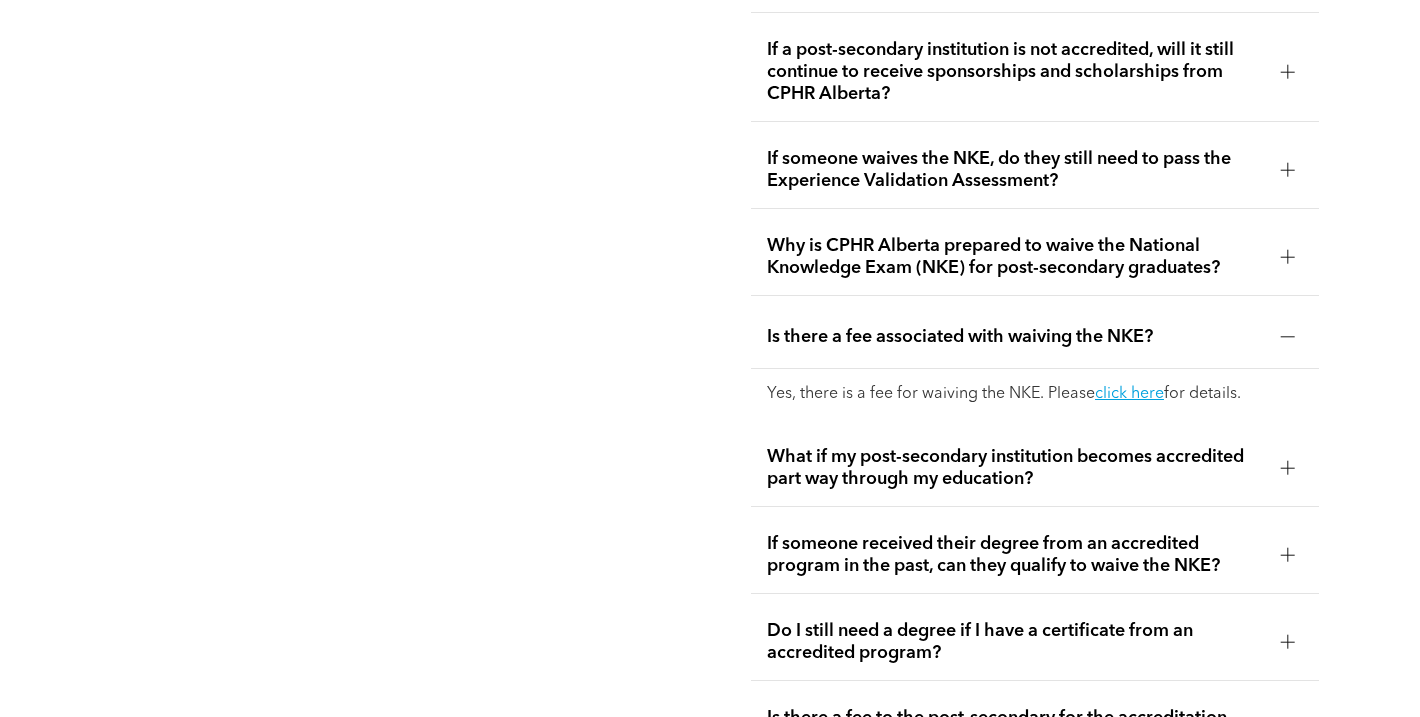 click on "Is there a fee associated with waiving the NKE?" at bounding box center [1016, 337] 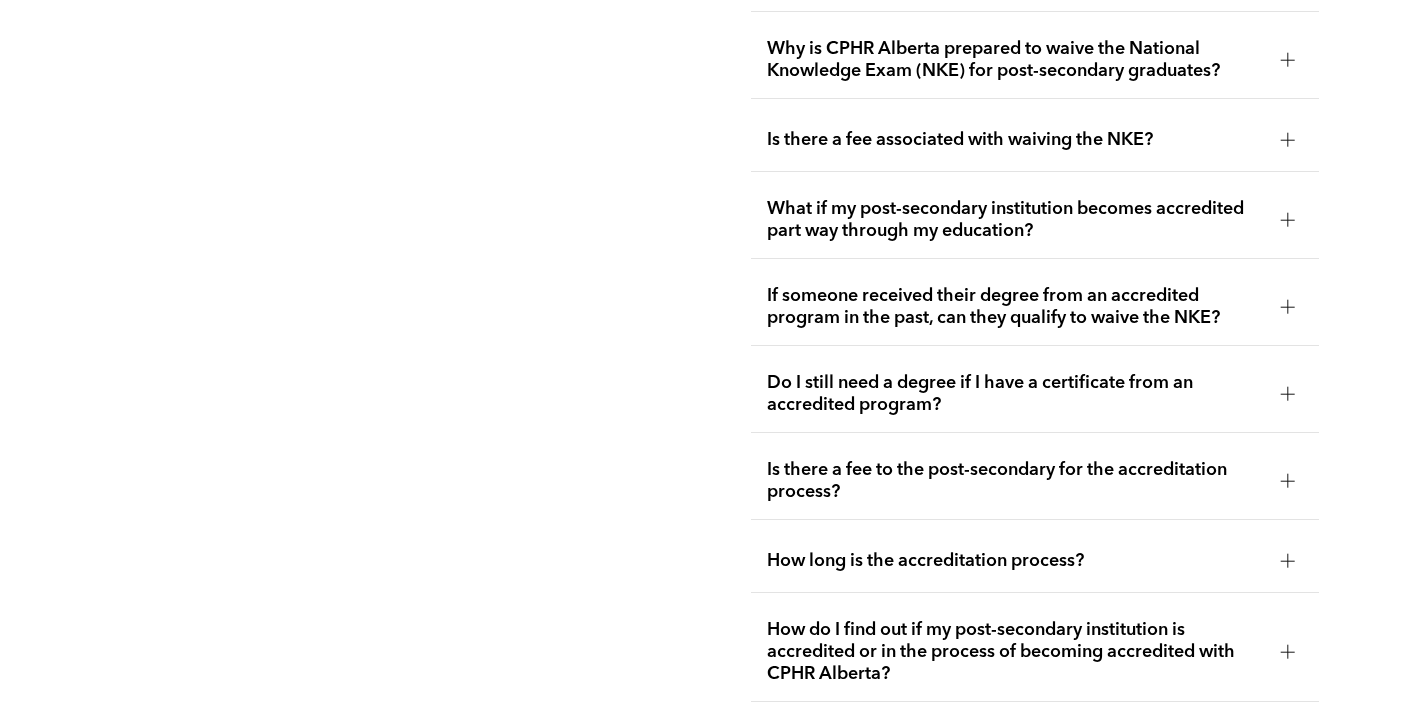 scroll, scrollTop: 4095, scrollLeft: 0, axis: vertical 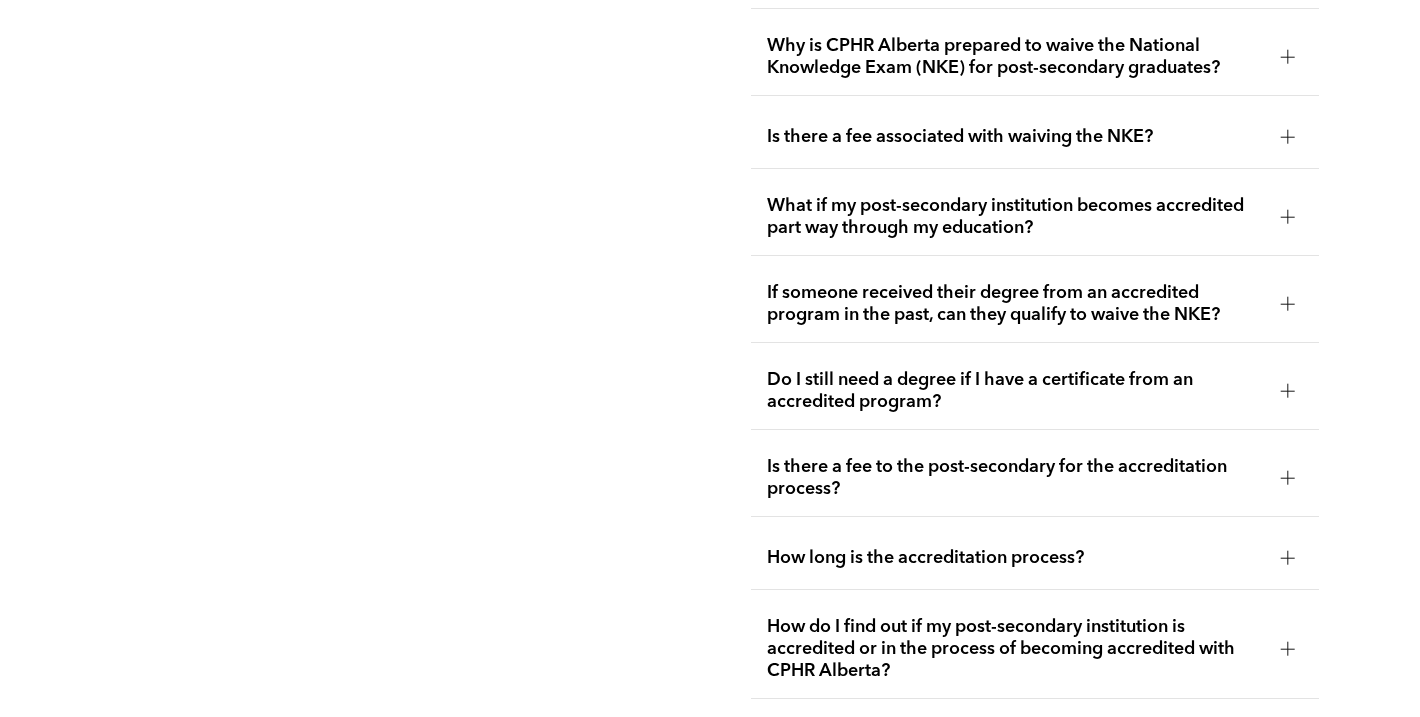 click on "If someone received their degree from an accredited program in the past, can they qualify to waive the NKE?" at bounding box center [1016, 304] 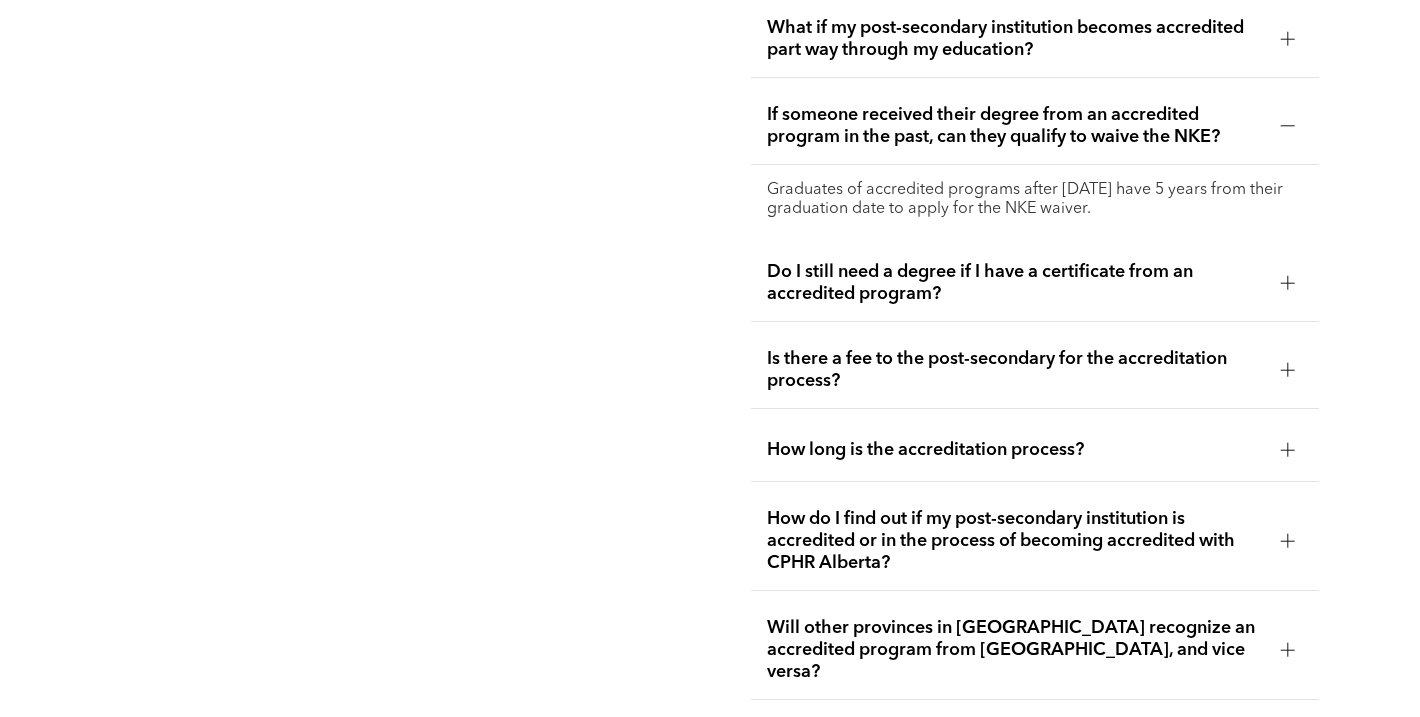 scroll, scrollTop: 4287, scrollLeft: 0, axis: vertical 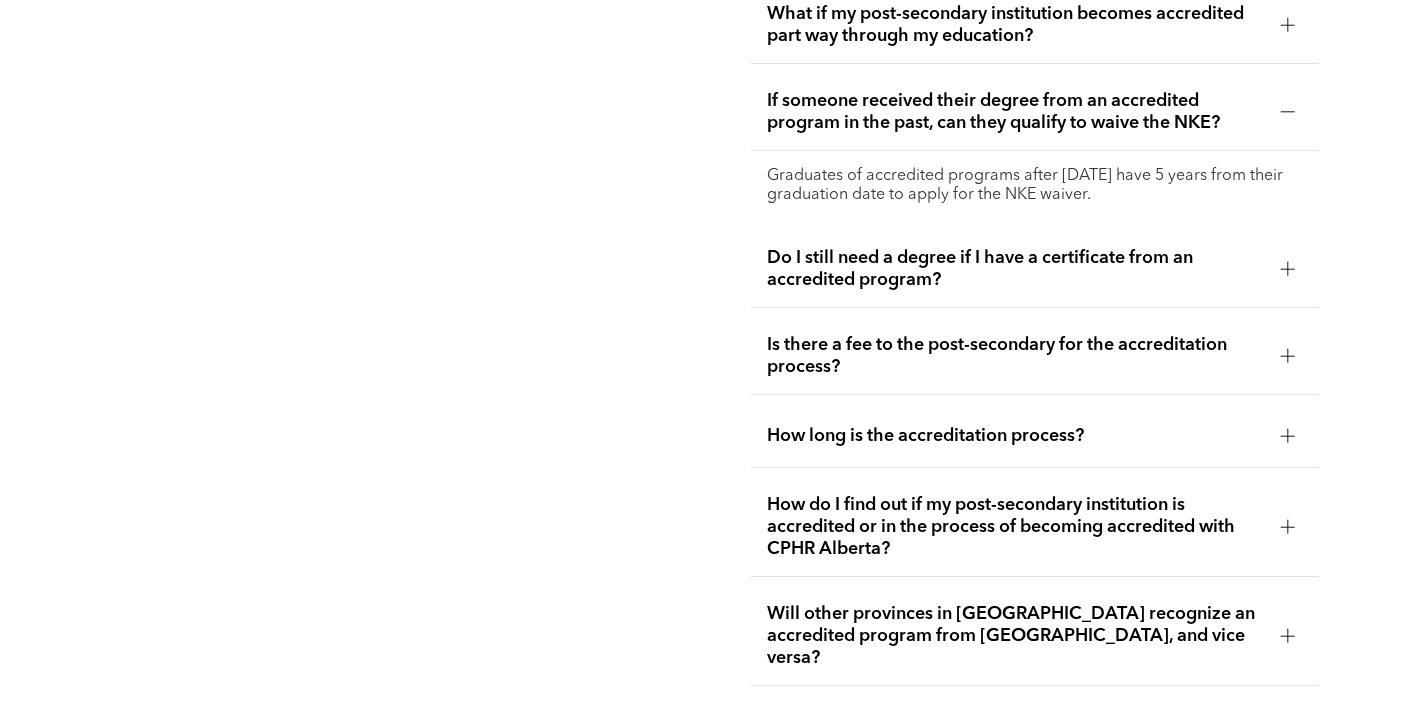 click on "How long is the accreditation process?" at bounding box center [1016, 436] 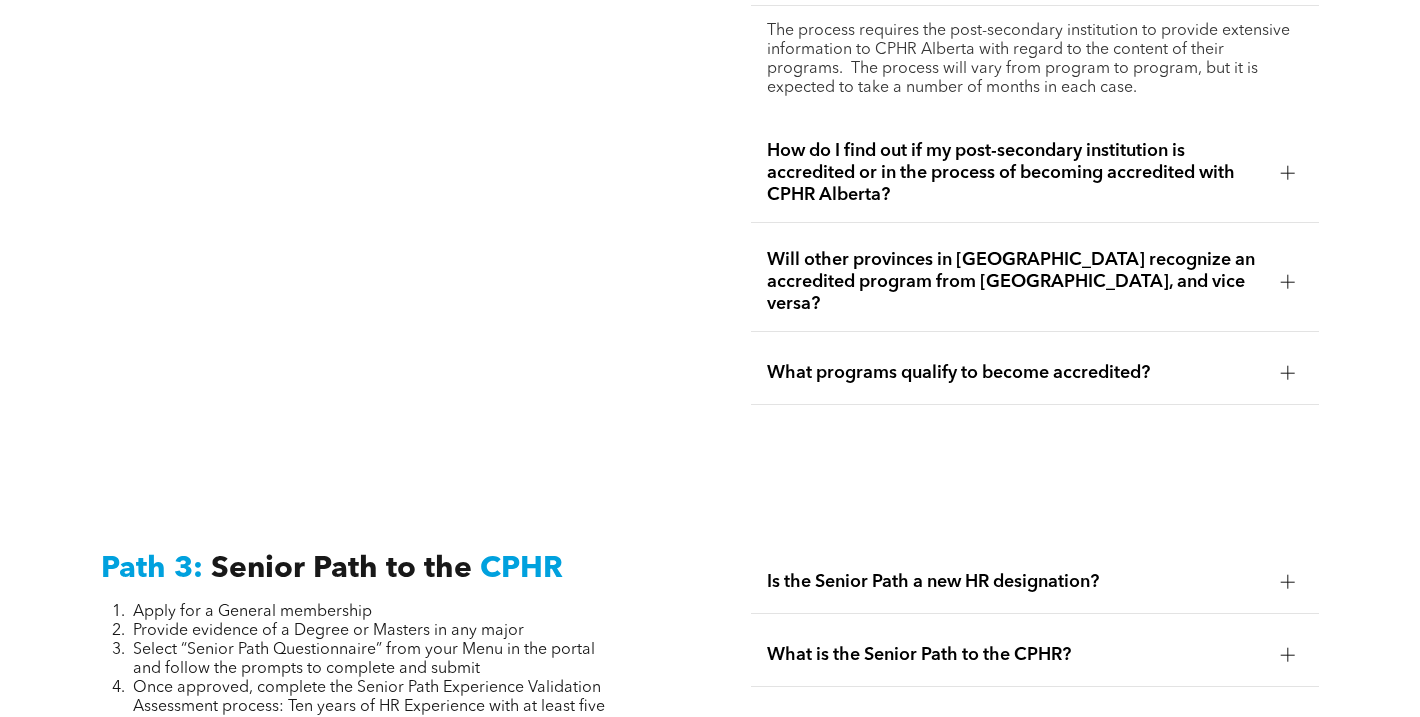 scroll, scrollTop: 4702, scrollLeft: 0, axis: vertical 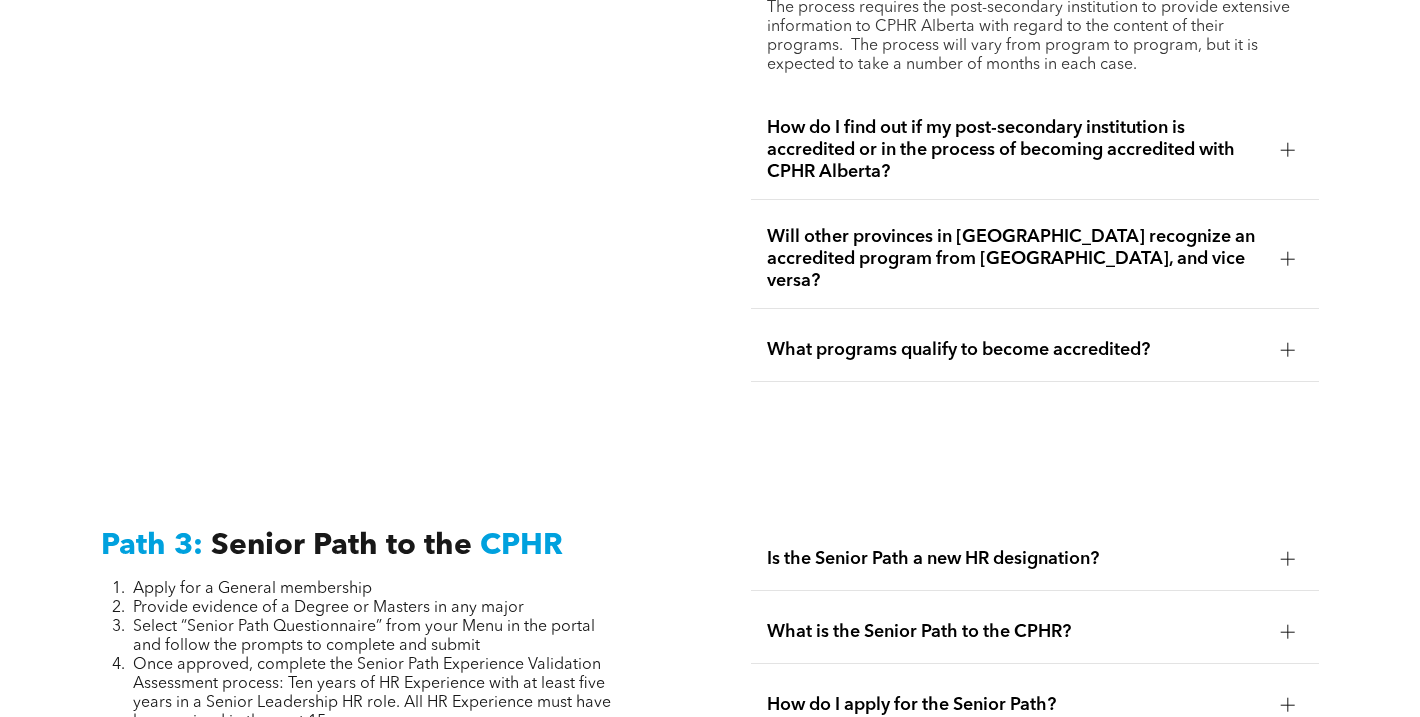 click on "What programs qualify to become accredited?" at bounding box center (1016, 350) 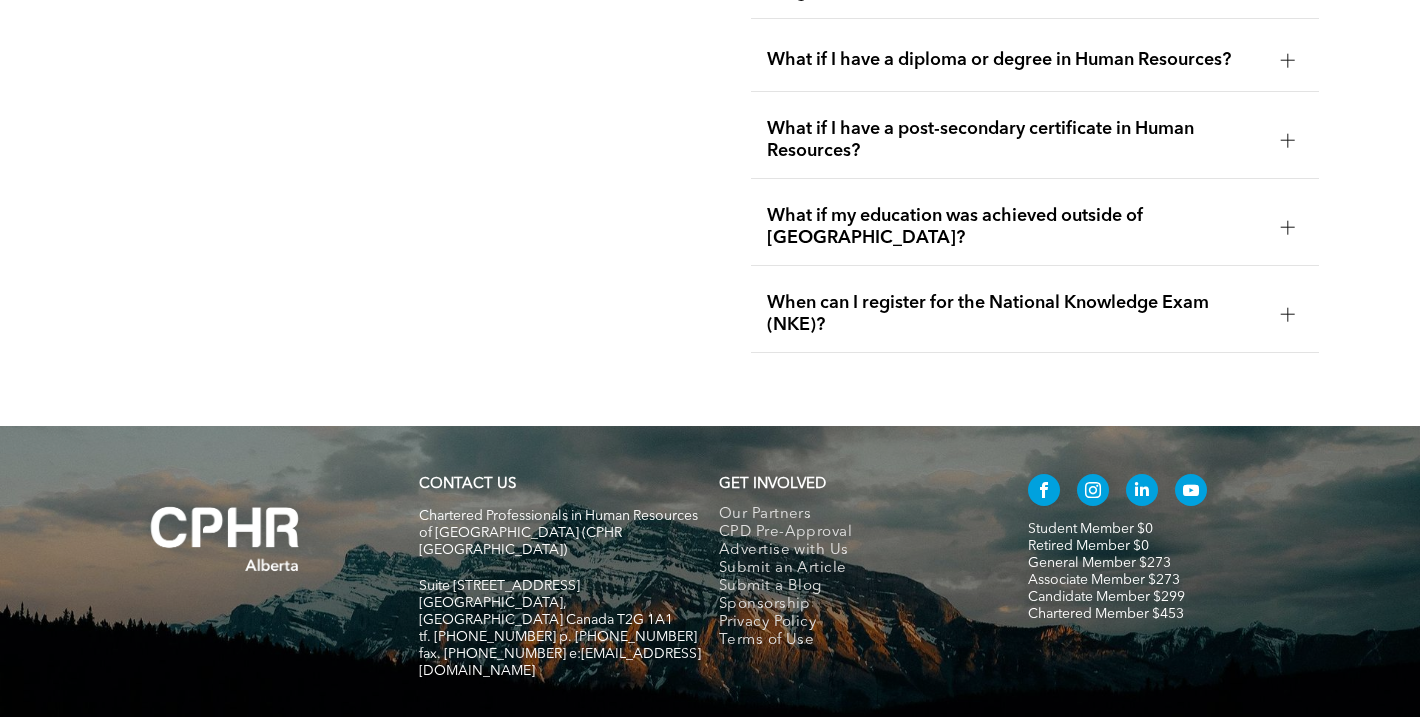 scroll, scrollTop: 6429, scrollLeft: 0, axis: vertical 